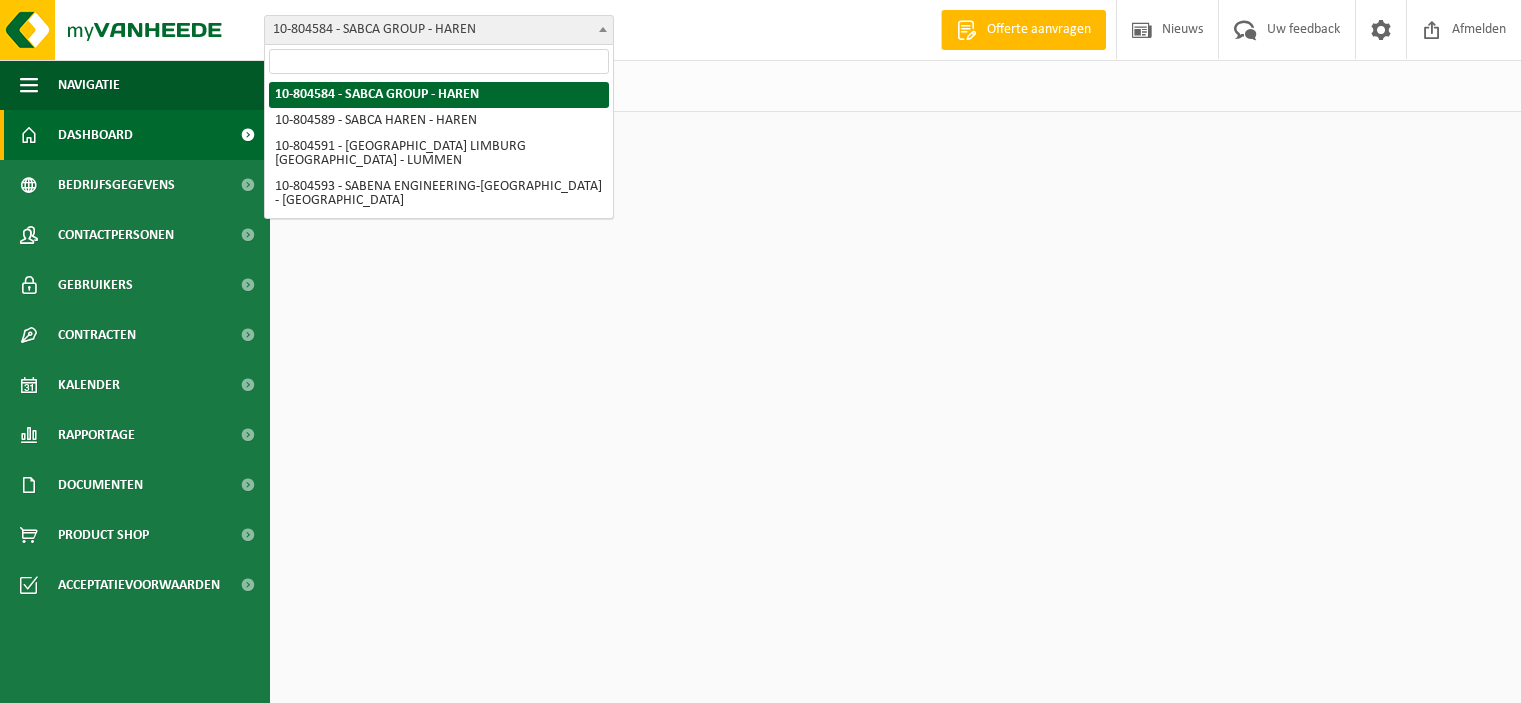scroll, scrollTop: 0, scrollLeft: 0, axis: both 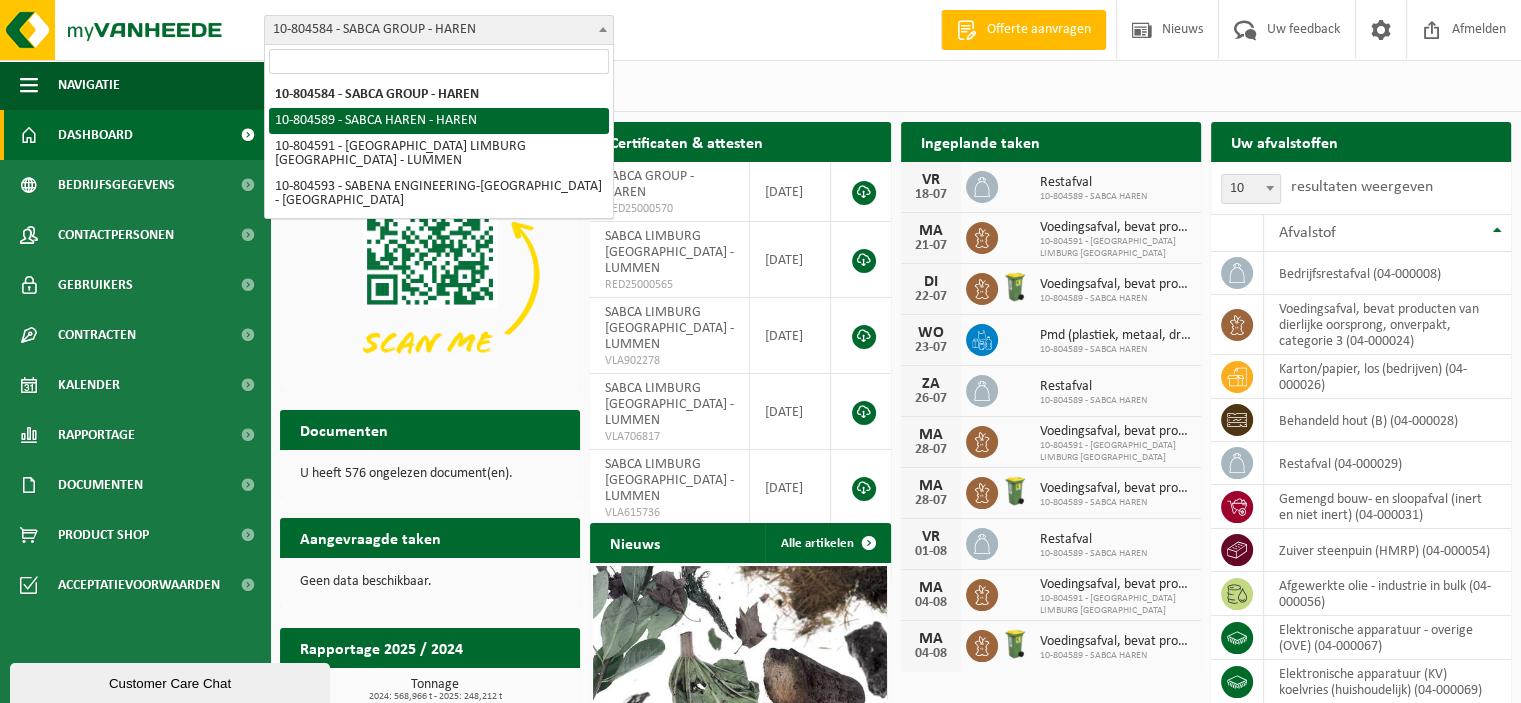 click on "Vestiging:       10-804584 - SABCA GROUP - HAREN 10-804589 - SABCA HAREN - HAREN 10-804591 - SABCA LIMBURG NV - LUMMEN 10-804593 - SABENA ENGINEERING-CHARLEROI - GOSSELIES   10-804584 - SABCA GROUP - HAREN          Welkom  ZOË GILS         Offerte aanvragen         Nieuws         Uw feedback               Afmelden" at bounding box center [760, 30] 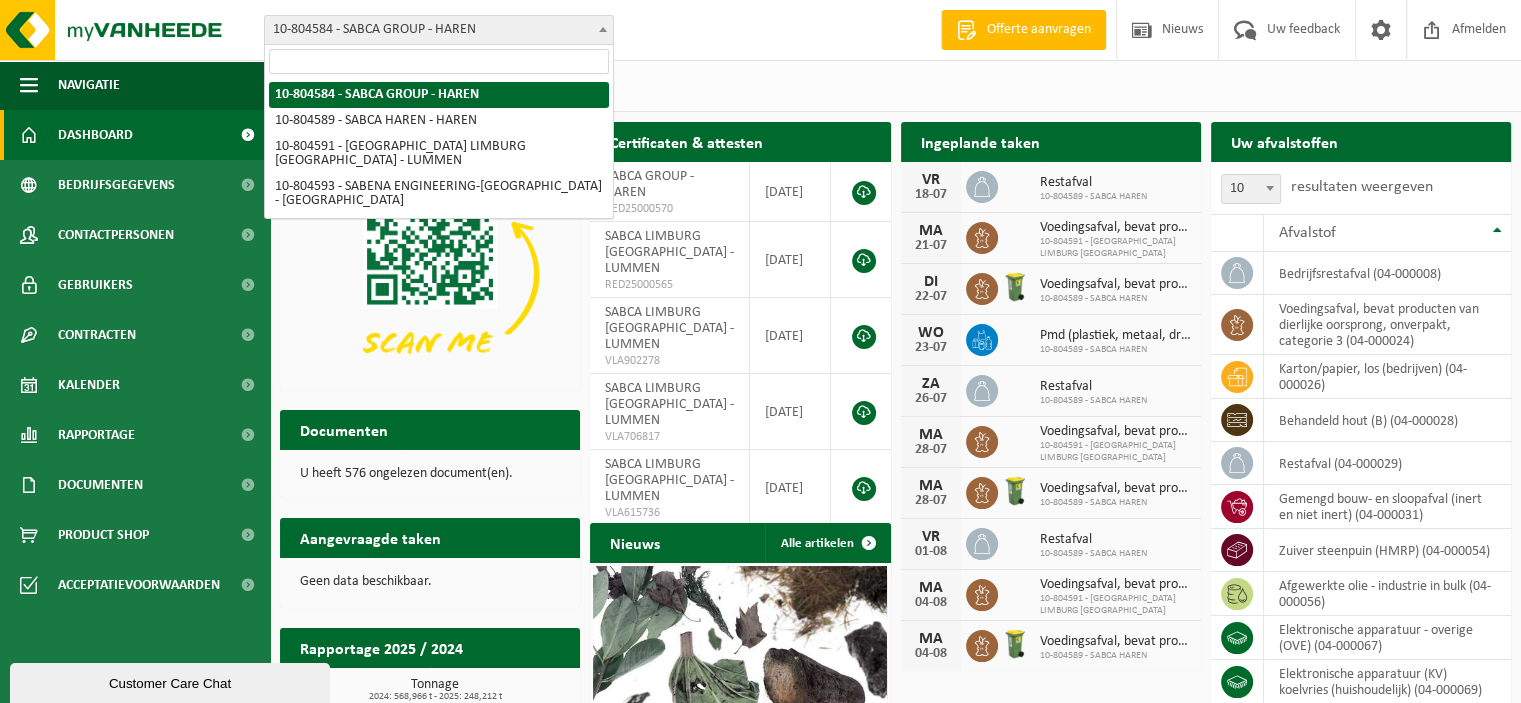 click on "10-804584 - SABCA GROUP - HAREN" at bounding box center [439, 30] 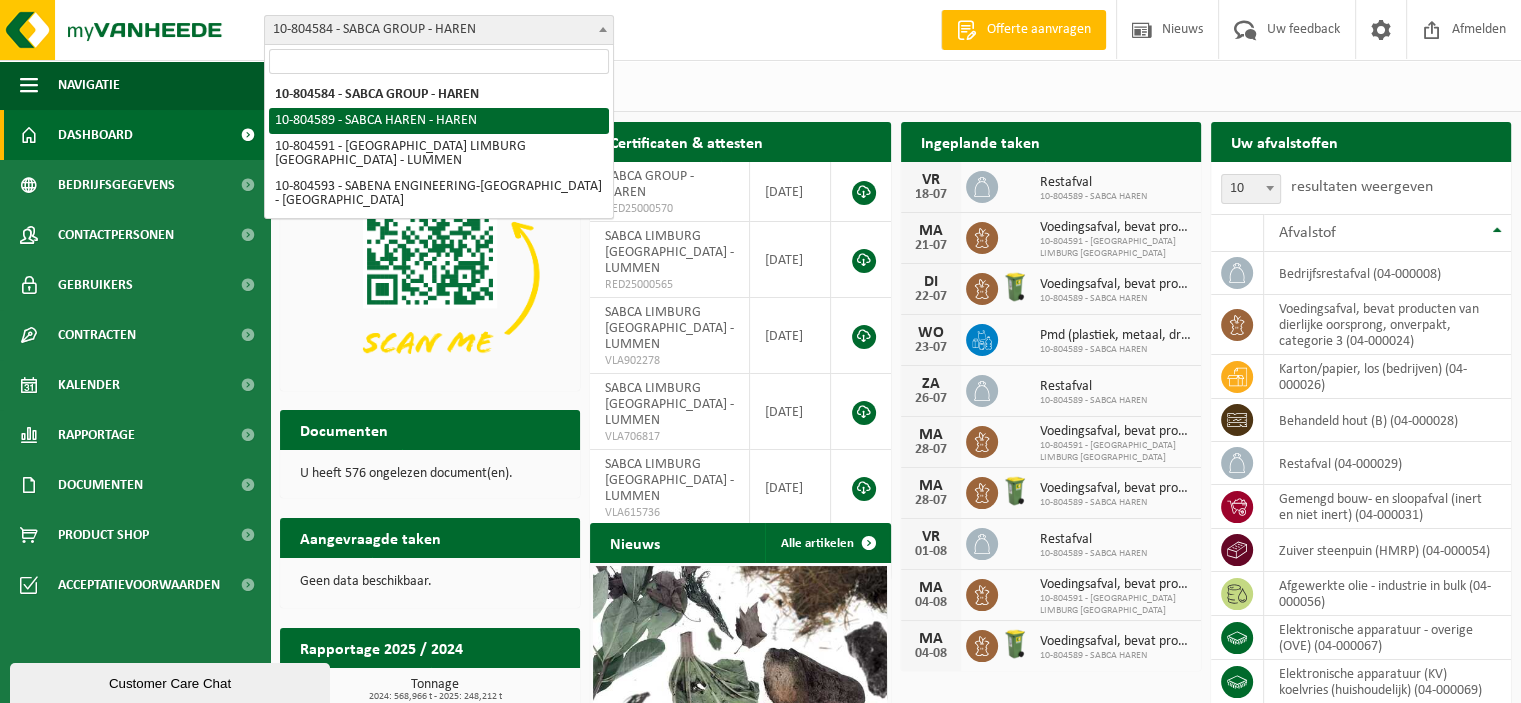 click on "Vestigingen  (3/3)               Alles selecteren   Alles deselecteren   Actieve selecteren         SABCA GROUP - HAREN       SABCA HAREN - HAREN       SABCA LIMBURG NV - LUMMEN                 OK" at bounding box center (895, 86) 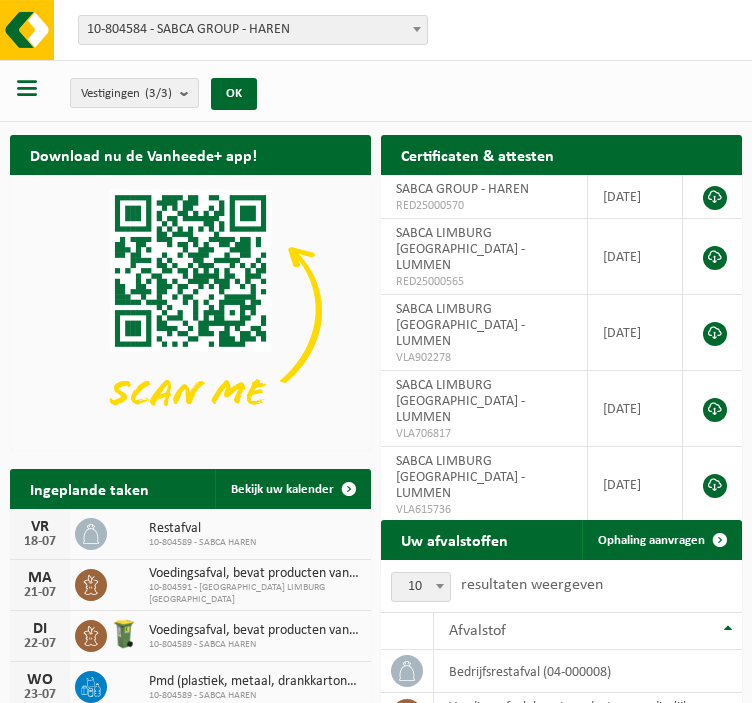 scroll, scrollTop: 0, scrollLeft: 0, axis: both 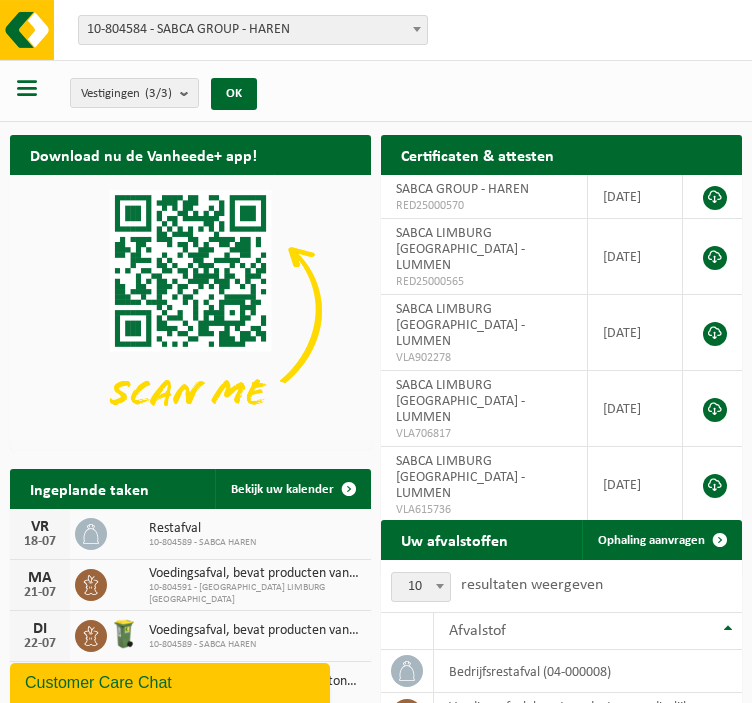 click at bounding box center (28, 90) 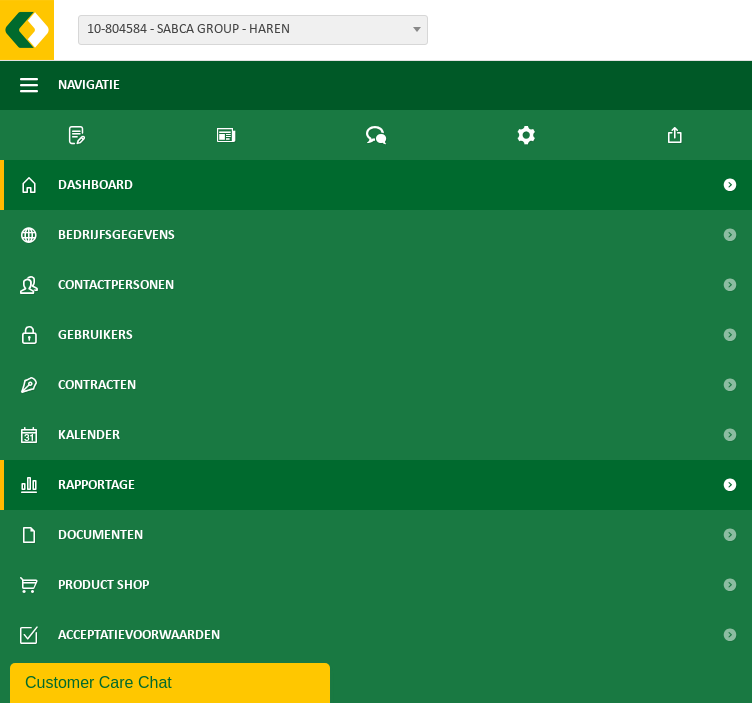 scroll, scrollTop: 600, scrollLeft: 0, axis: vertical 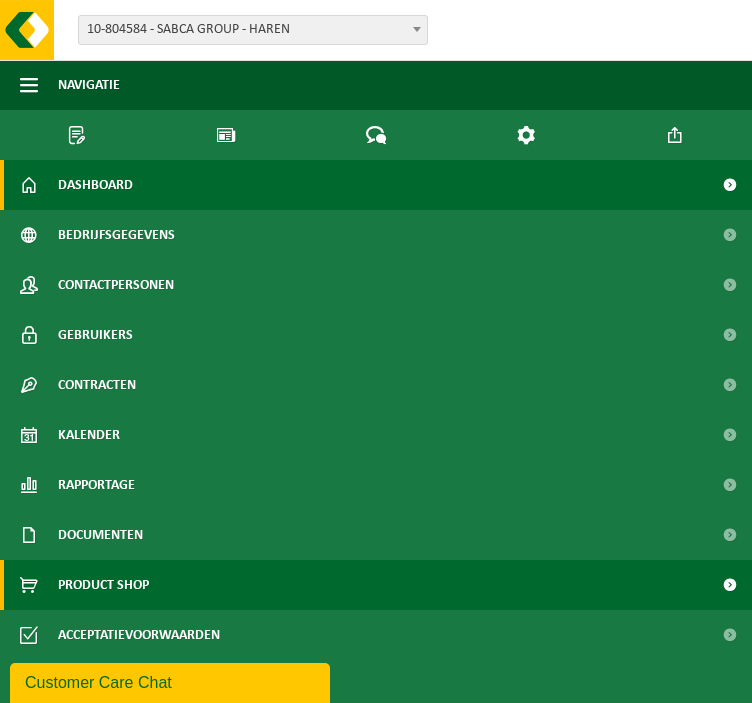 click on "Product Shop" at bounding box center [103, 585] 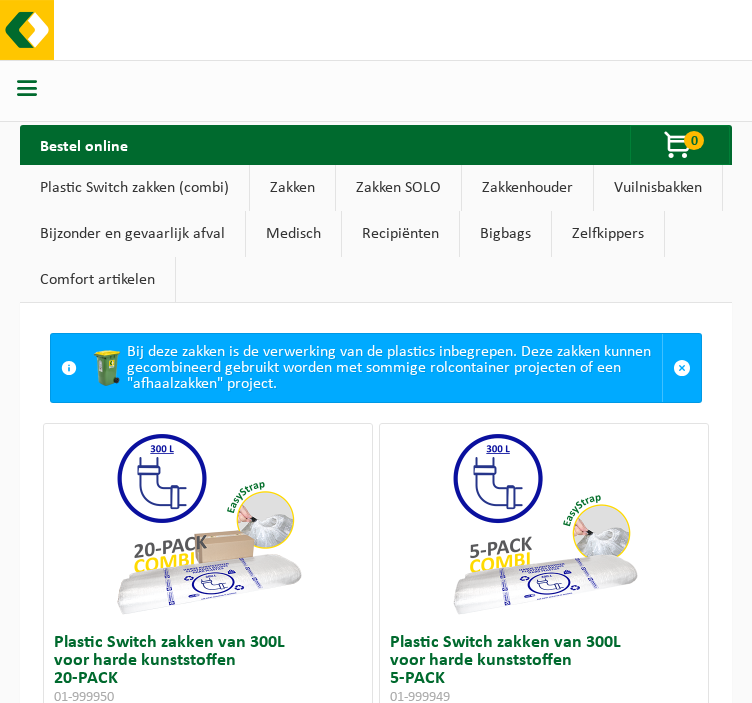 scroll, scrollTop: 0, scrollLeft: 0, axis: both 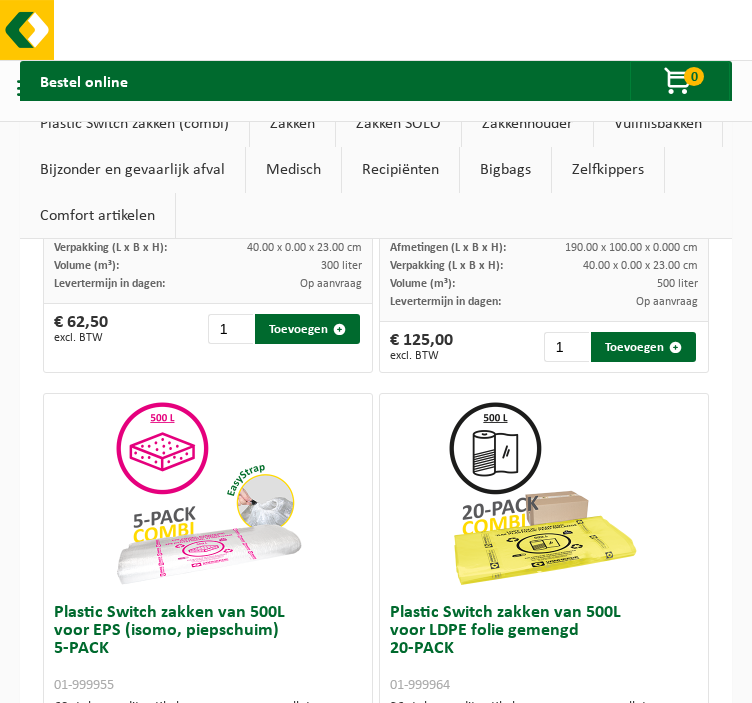 click on "Vuilnisbakken" at bounding box center (658, 124) 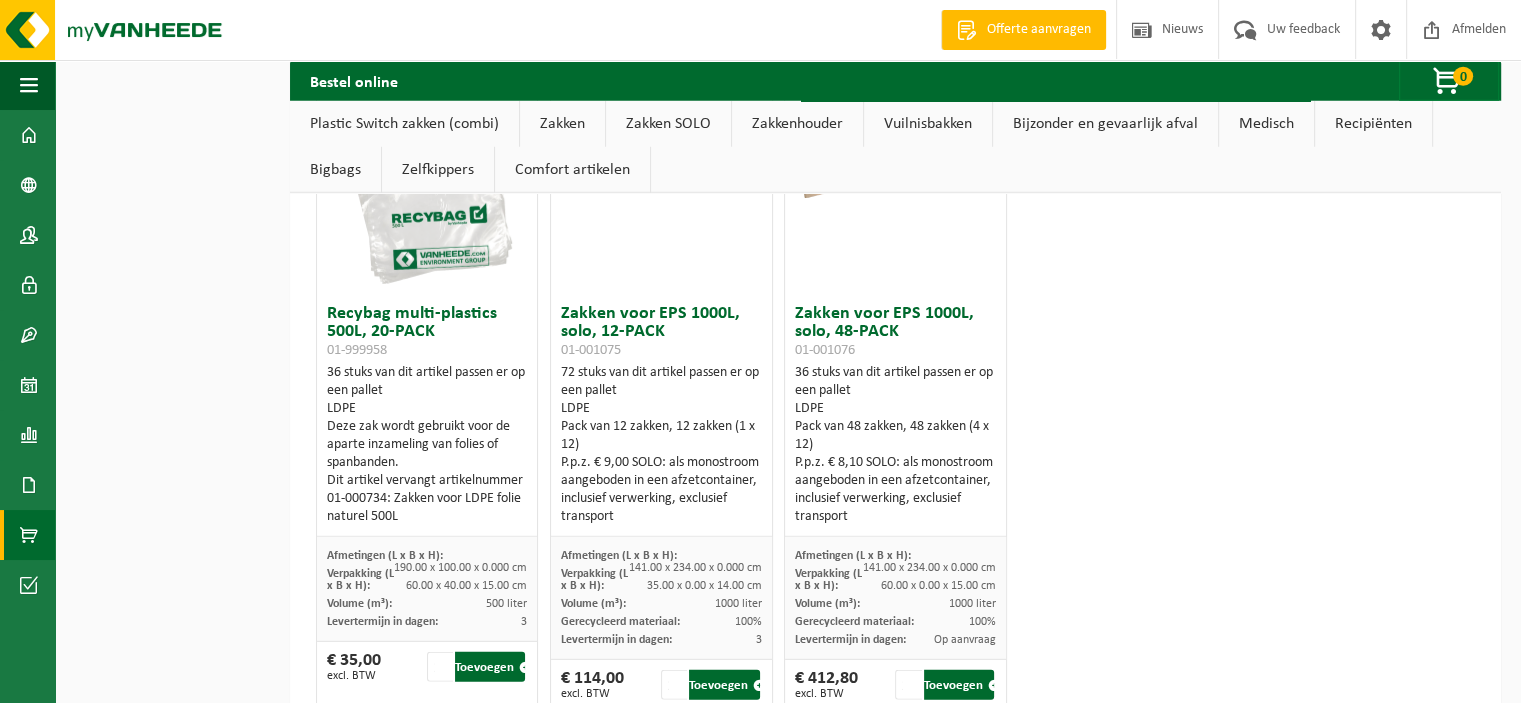 scroll, scrollTop: 203, scrollLeft: 0, axis: vertical 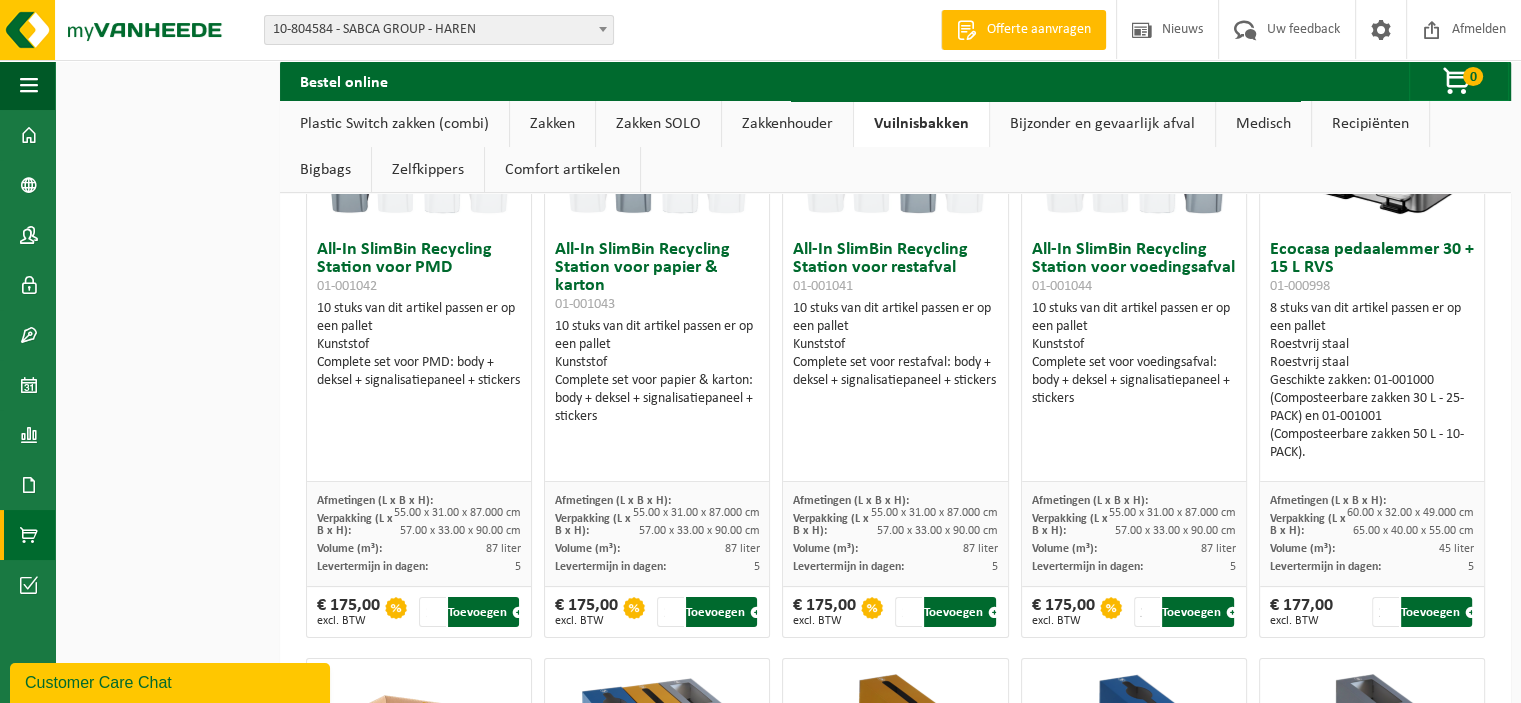 click on "Recipiënten" at bounding box center (1370, 124) 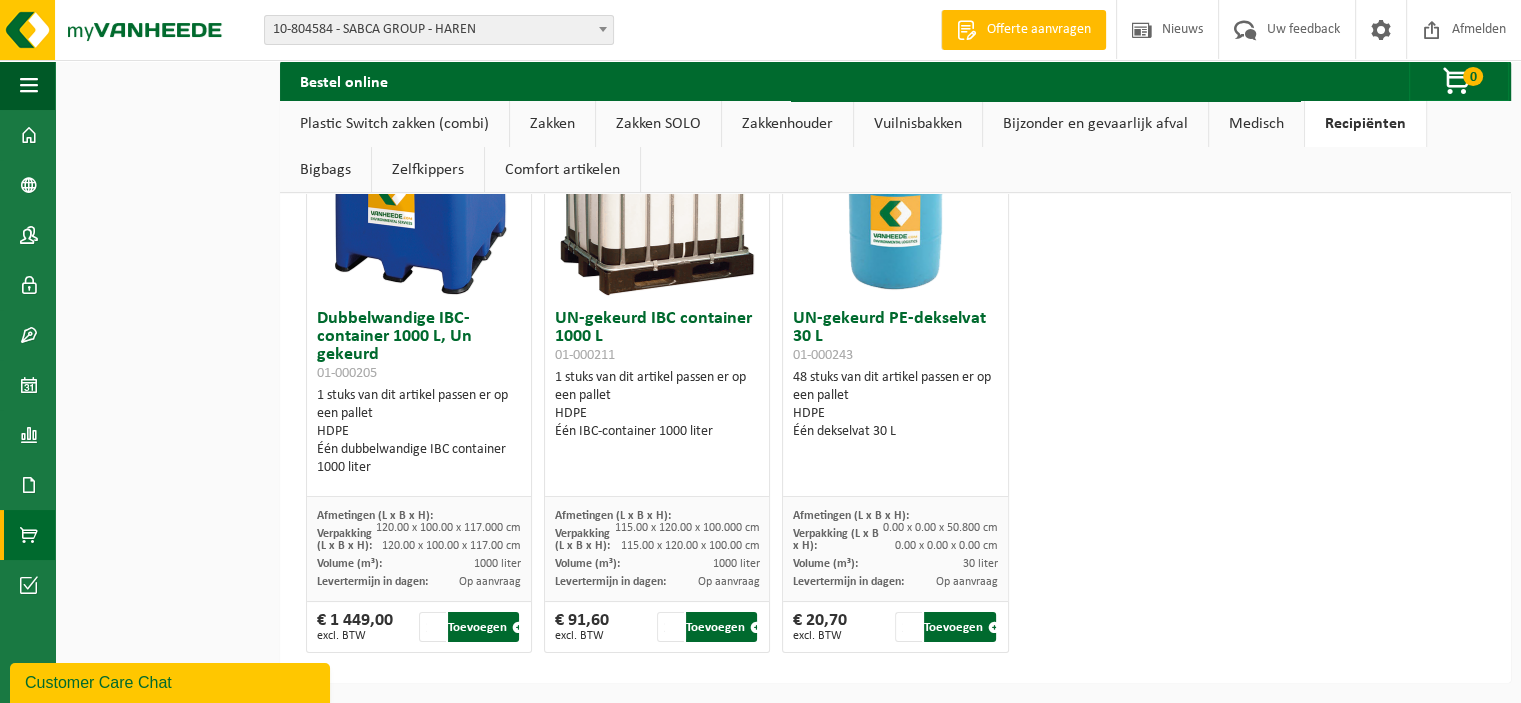 scroll, scrollTop: 132, scrollLeft: 0, axis: vertical 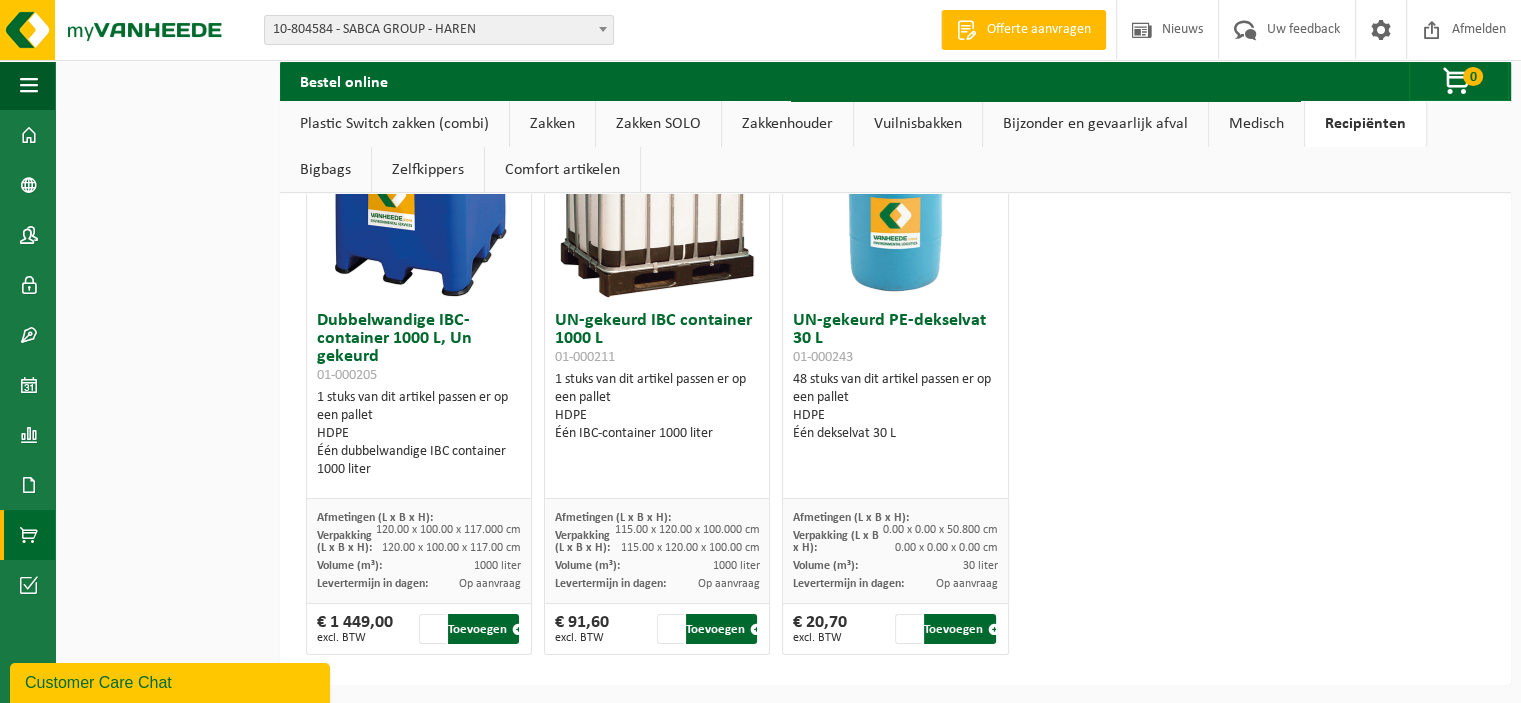 click on "Vuilnisbakken" at bounding box center (918, 124) 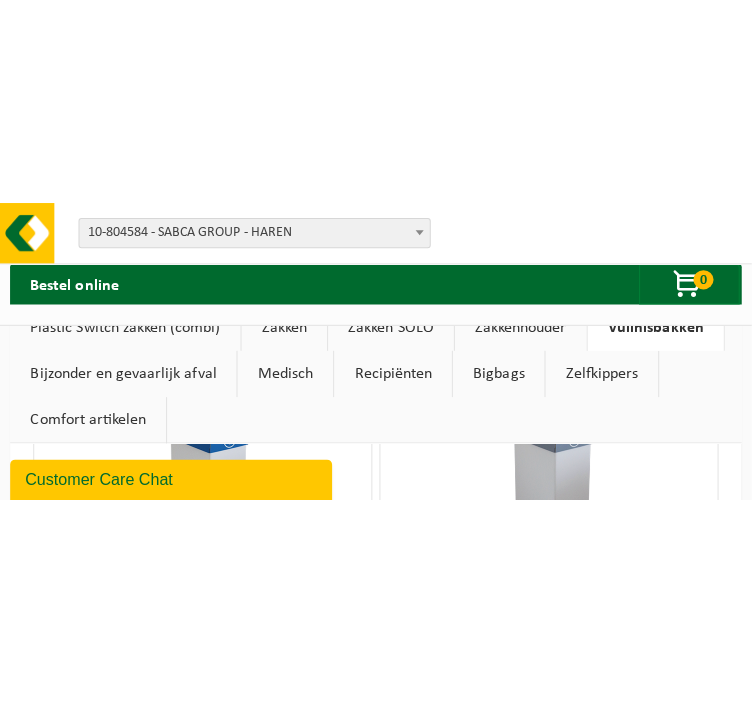 scroll, scrollTop: 2349, scrollLeft: 0, axis: vertical 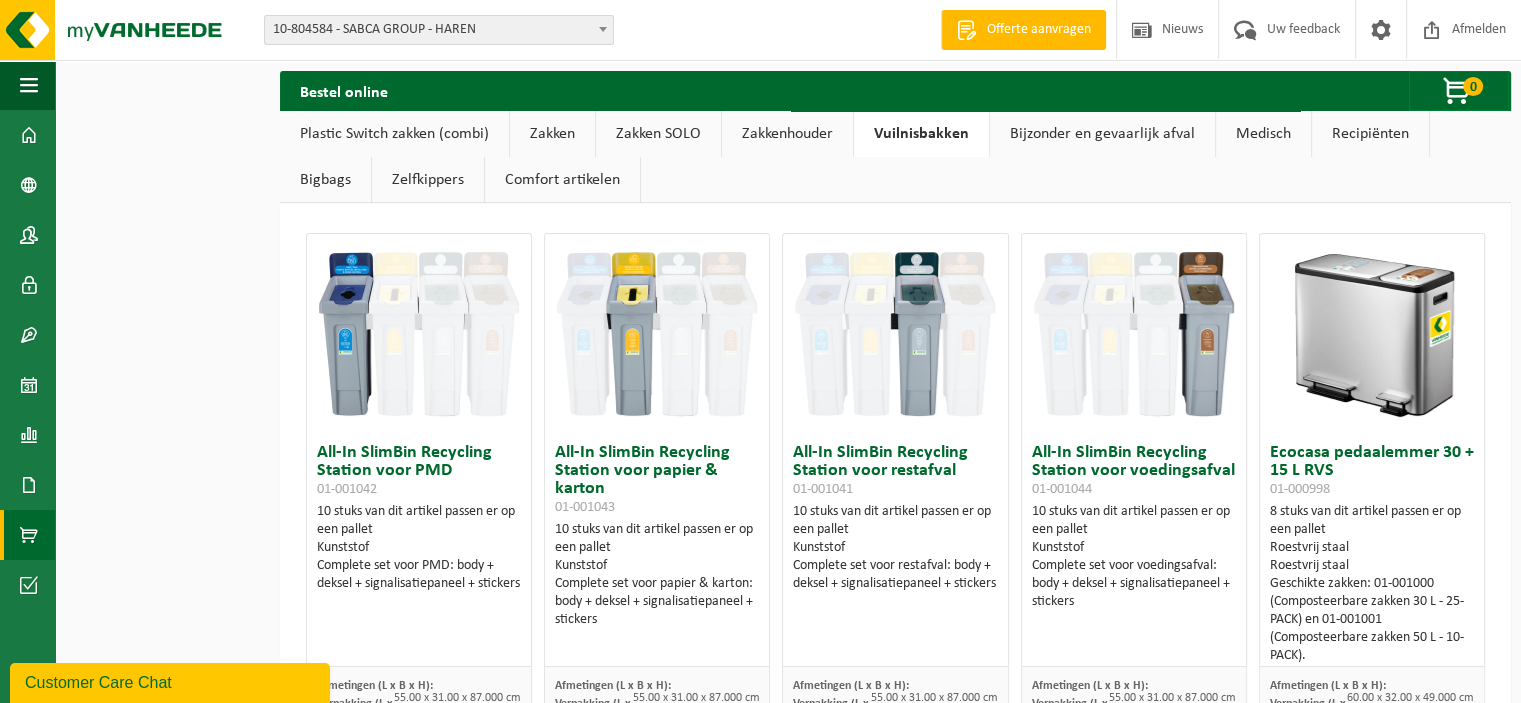 click on "Vuilnisbakken" at bounding box center [921, 134] 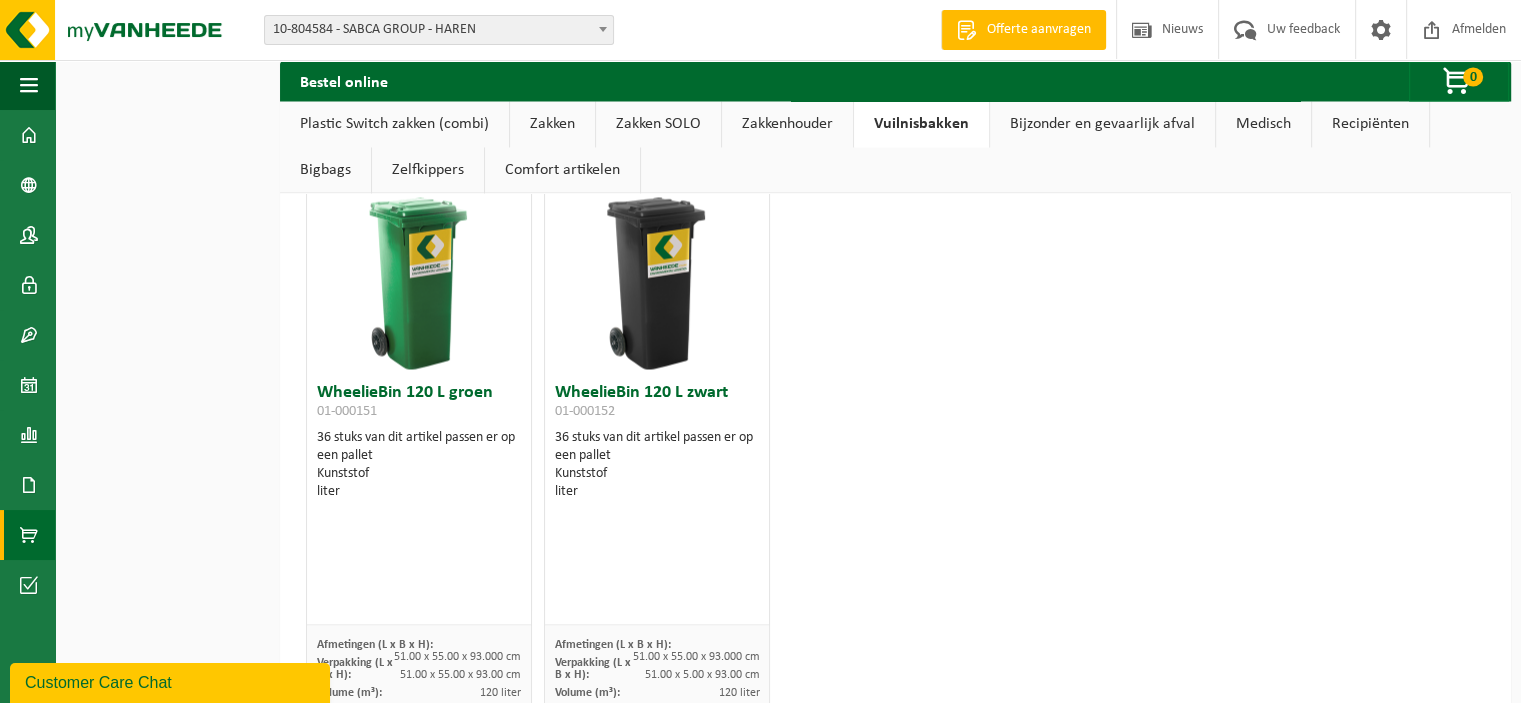 scroll, scrollTop: 3324, scrollLeft: 0, axis: vertical 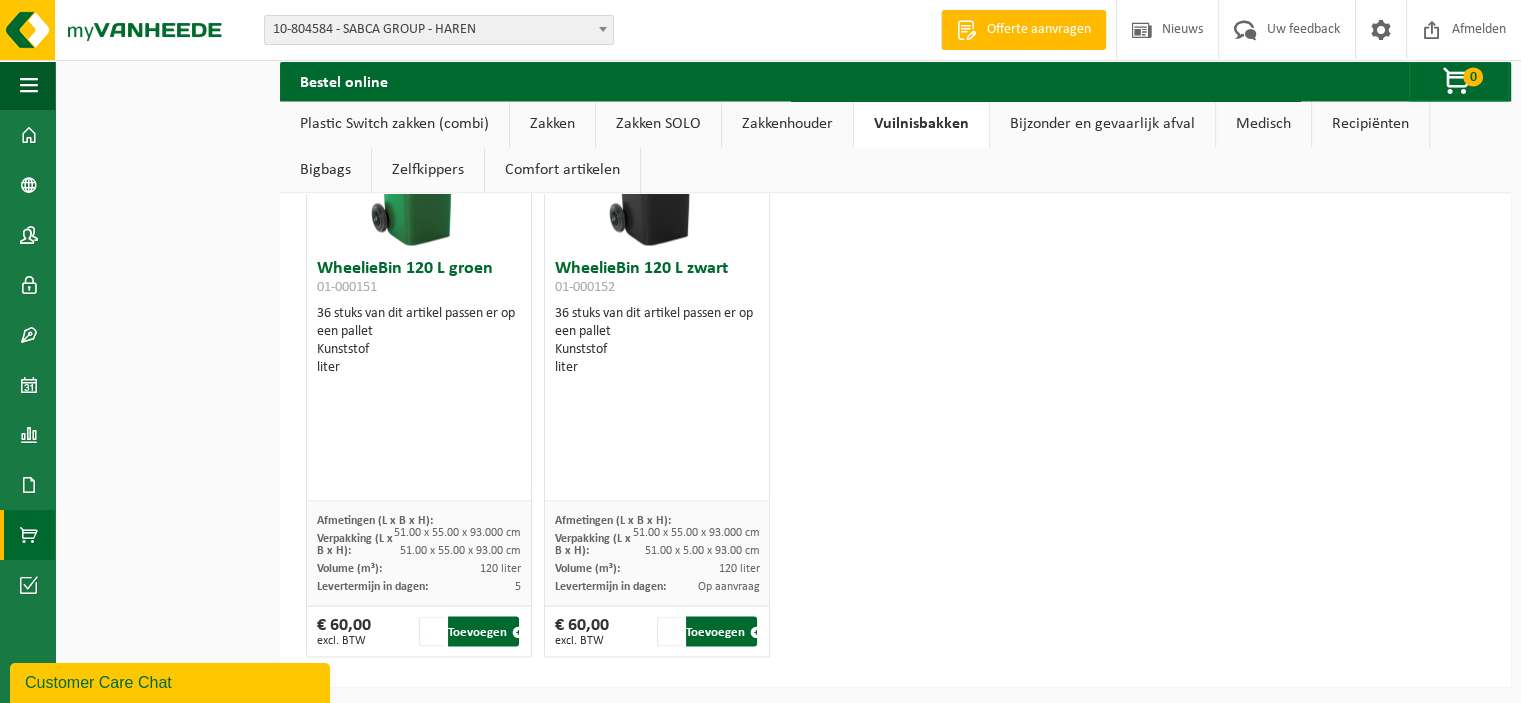 click on "All-In SlimBin Recycling Station voor  PMD 01-001042      10 stuks van dit artikel passen er op een pallet     Kunststof     Complete set voor PMD: body + deksel + signalisatiepaneel + stickers                Afmetingen (L x B x H):   55.00 x 31.00 x 87.000 cm       Verpakking (L x B x H):   57.00 x 33.00 x 90.00 cm       Volume (m³):   87 liter       Levertermijn in dagen:   5            € 175,00  excl. BTW           1    Toevoegen                      All-In SlimBin Recycling Station voor papier & karton 01-001043      10 stuks van dit artikel passen er op een pallet     Kunststof     Complete set voor papier & karton: body + deksel + signalisatiepaneel + stickers                Afmetingen (L x B x H):   55.00 x 31.00 x 87.000 cm       Verpakking (L x B x H):   57.00 x 33.00 x 90.00 cm       Volume (m³):   87 liter       Levertermijn in dagen:   5            € 175,00  excl. BTW           1    Toevoegen                      All-In SlimBin Recycling Station voor restafval 01-001041" at bounding box center (895, -1217) 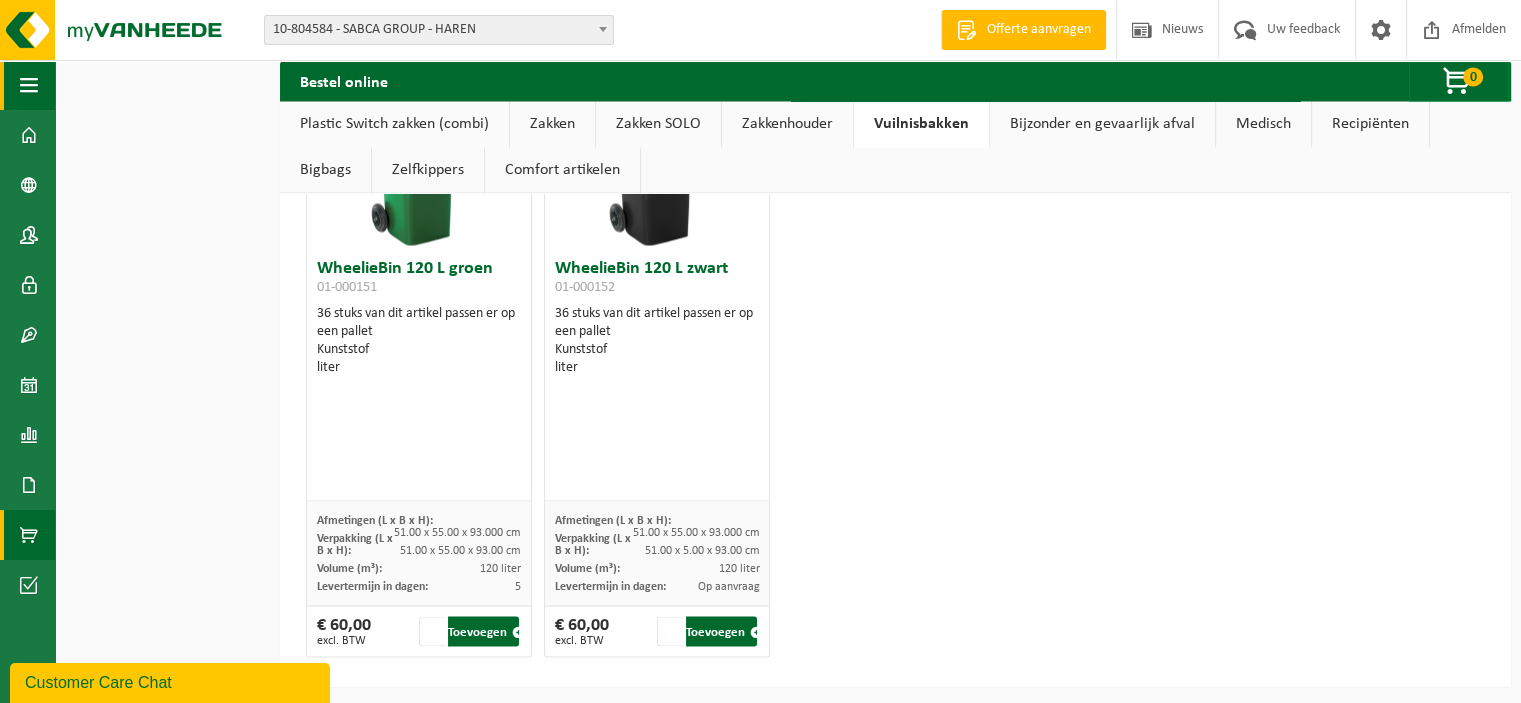 click at bounding box center (29, 85) 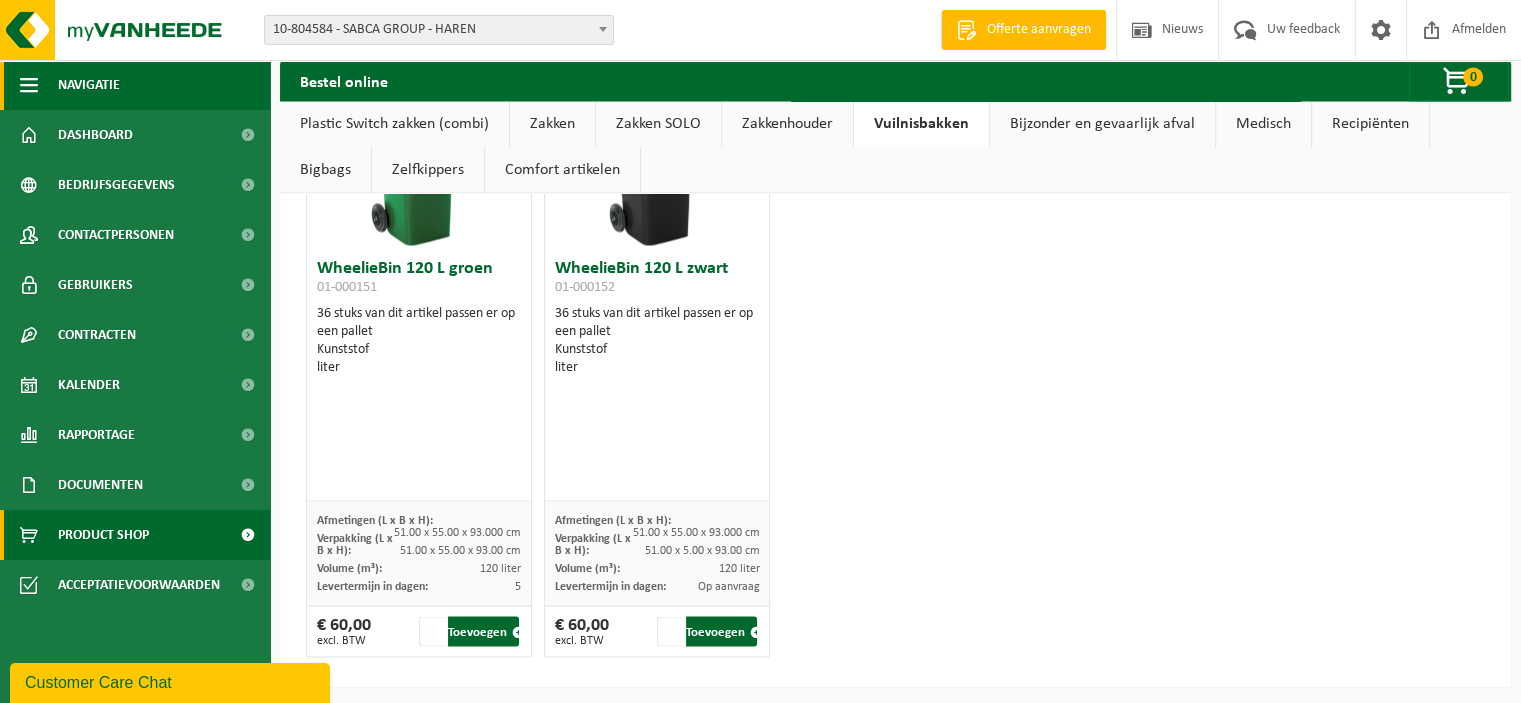 click at bounding box center [29, 85] 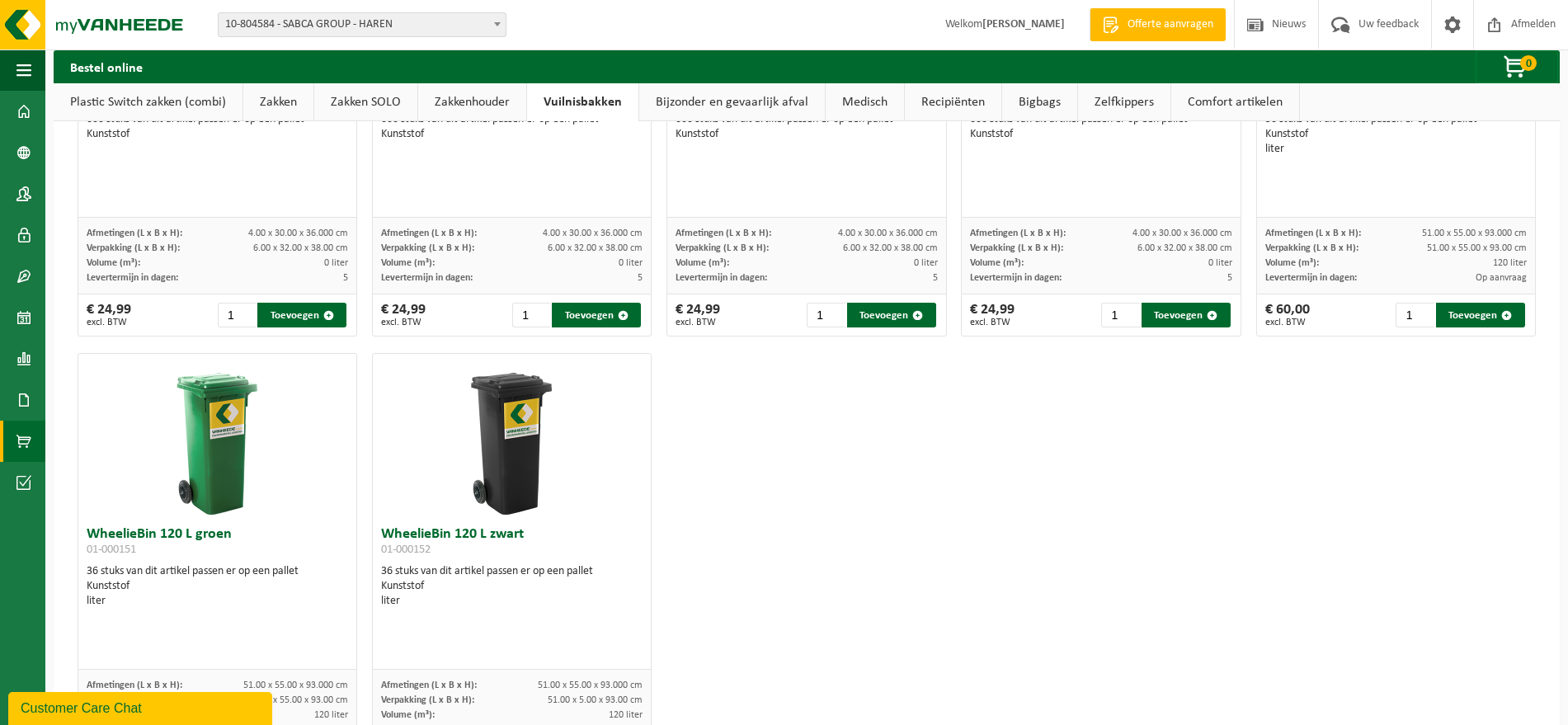 scroll, scrollTop: 2166, scrollLeft: 0, axis: vertical 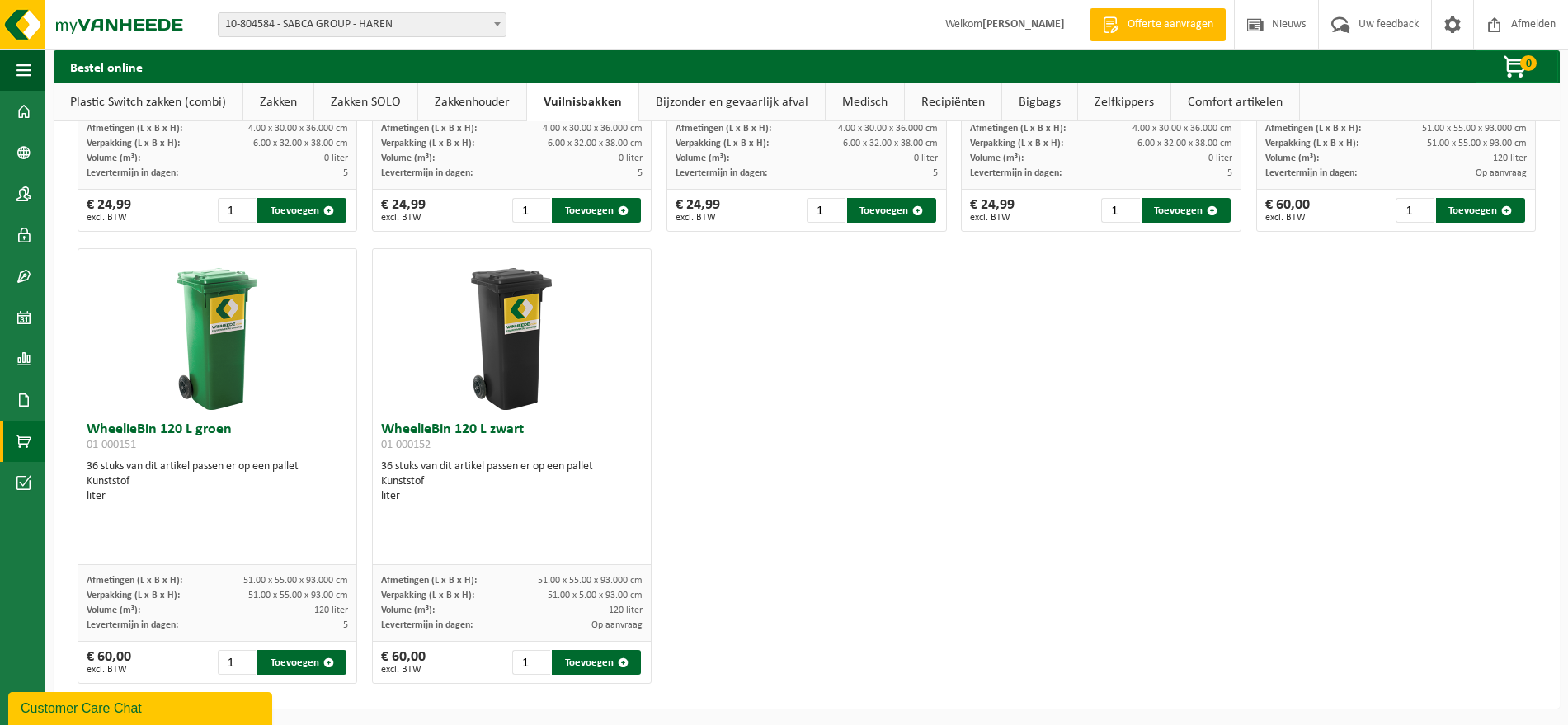 click on "All-In SlimBin Recycling Station voor  PMD 01-001042      10 stuks van dit artikel passen er op een pallet     Kunststof     Complete set voor PMD: body + deksel + signalisatiepaneel + stickers                Afmetingen (L x B x H):   55.00 x 31.00 x 87.000 cm       Verpakking (L x B x H):   57.00 x 33.00 x 90.00 cm       Volume (m³):   87 liter       Levertermijn in dagen:   5            € 175,00  excl. BTW           1    Toevoegen                      All-In SlimBin Recycling Station voor papier & karton 01-001043      10 stuks van dit artikel passen er op een pallet     Kunststof     Complete set voor papier & karton: body + deksel + signalisatiepaneel + stickers                Afmetingen (L x B x H):   55.00 x 31.00 x 87.000 cm       Verpakking (L x B x H):   57.00 x 33.00 x 90.00 cm       Volume (m³):   87 liter       Levertermijn in dagen:   5            € 175,00  excl. BTW           1    Toevoegen                      All-In SlimBin Recycling Station voor restafval 01-001041" at bounding box center [807, -664] 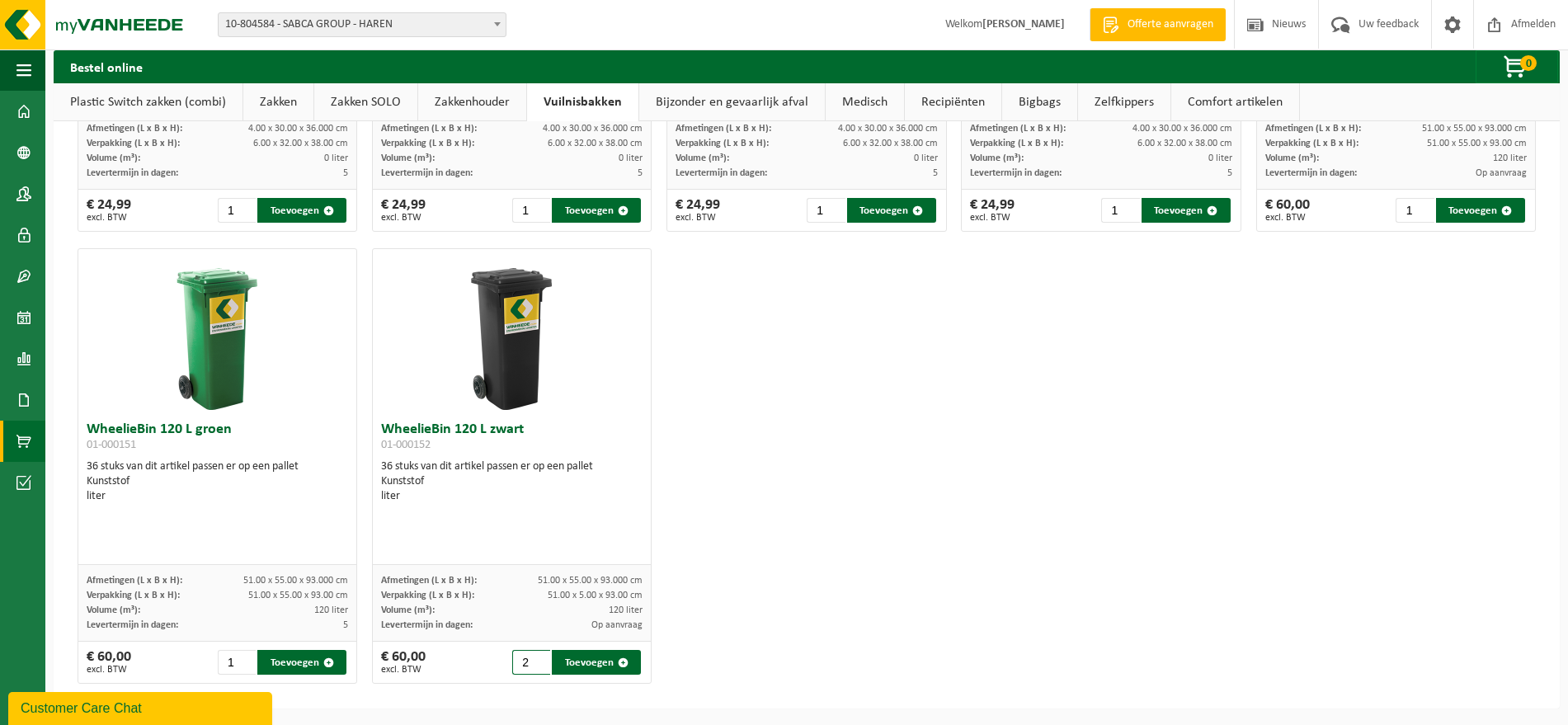 click on "2" at bounding box center (531, 662) 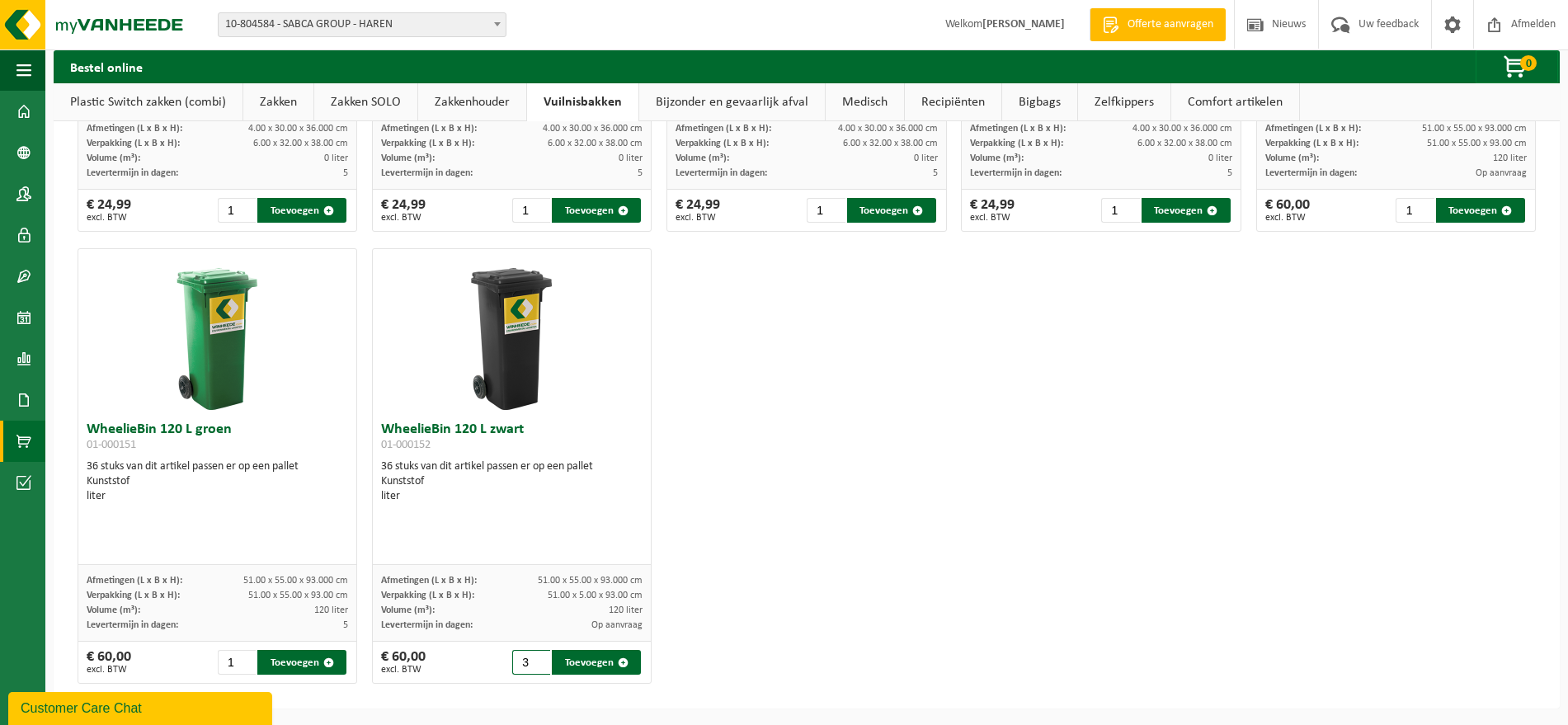 click on "3" at bounding box center (531, 662) 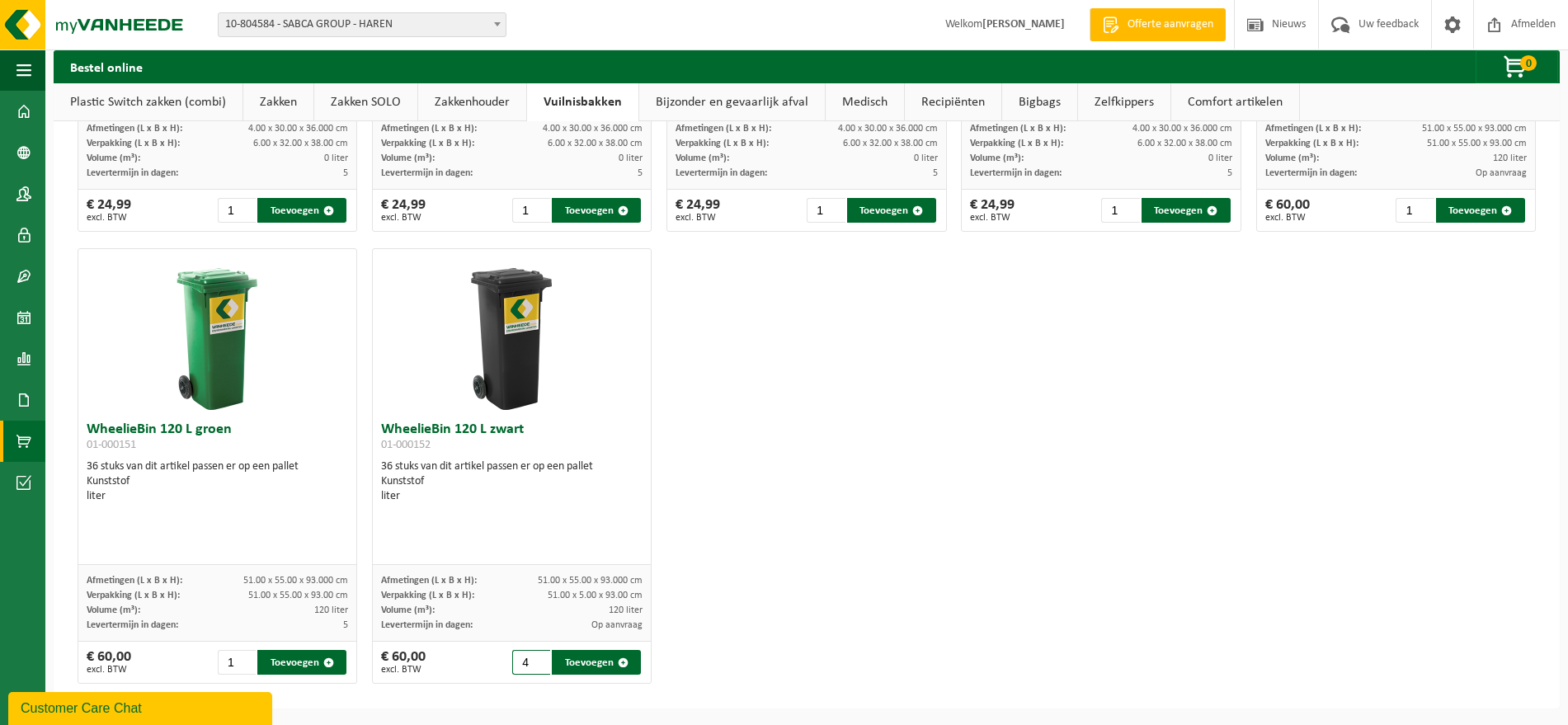click on "4" at bounding box center [531, 662] 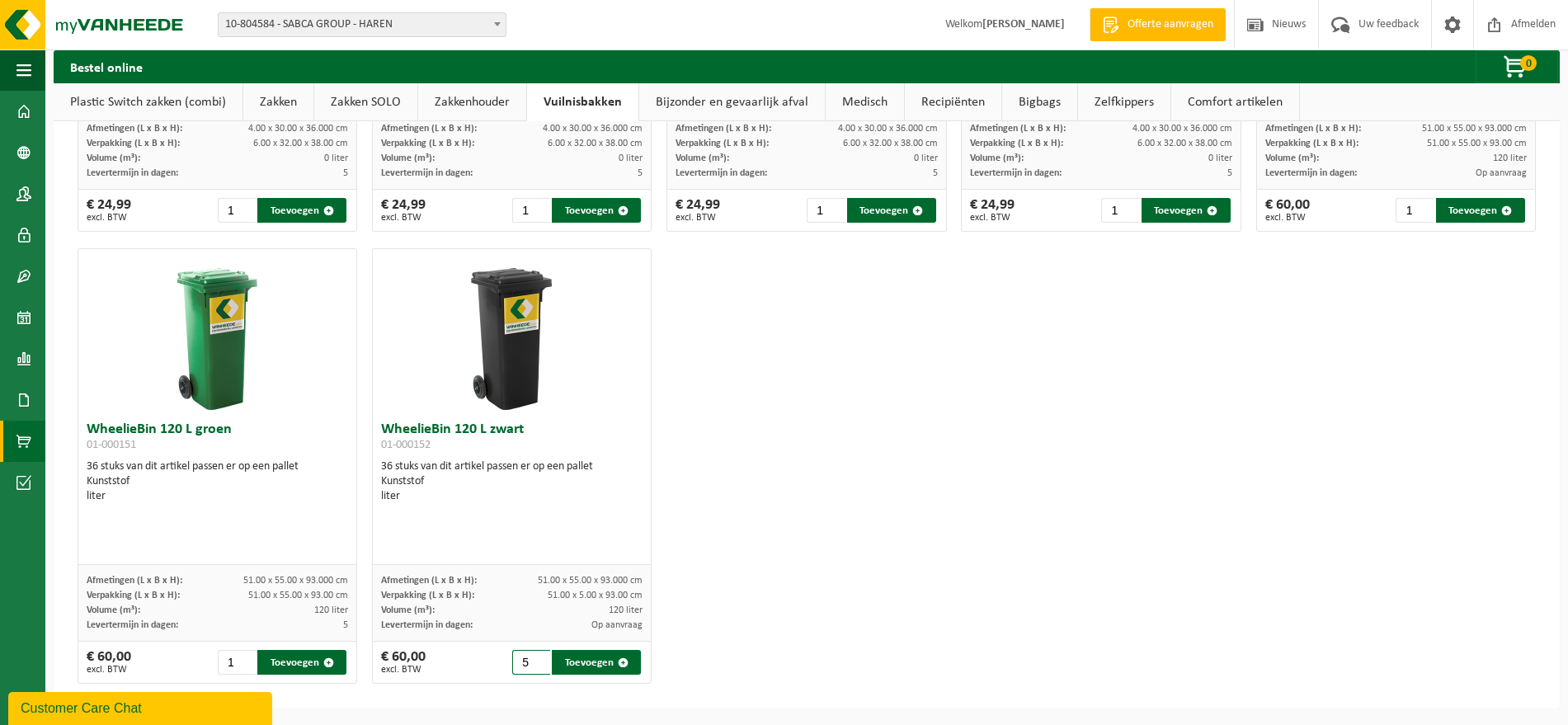 click on "5" at bounding box center [531, 662] 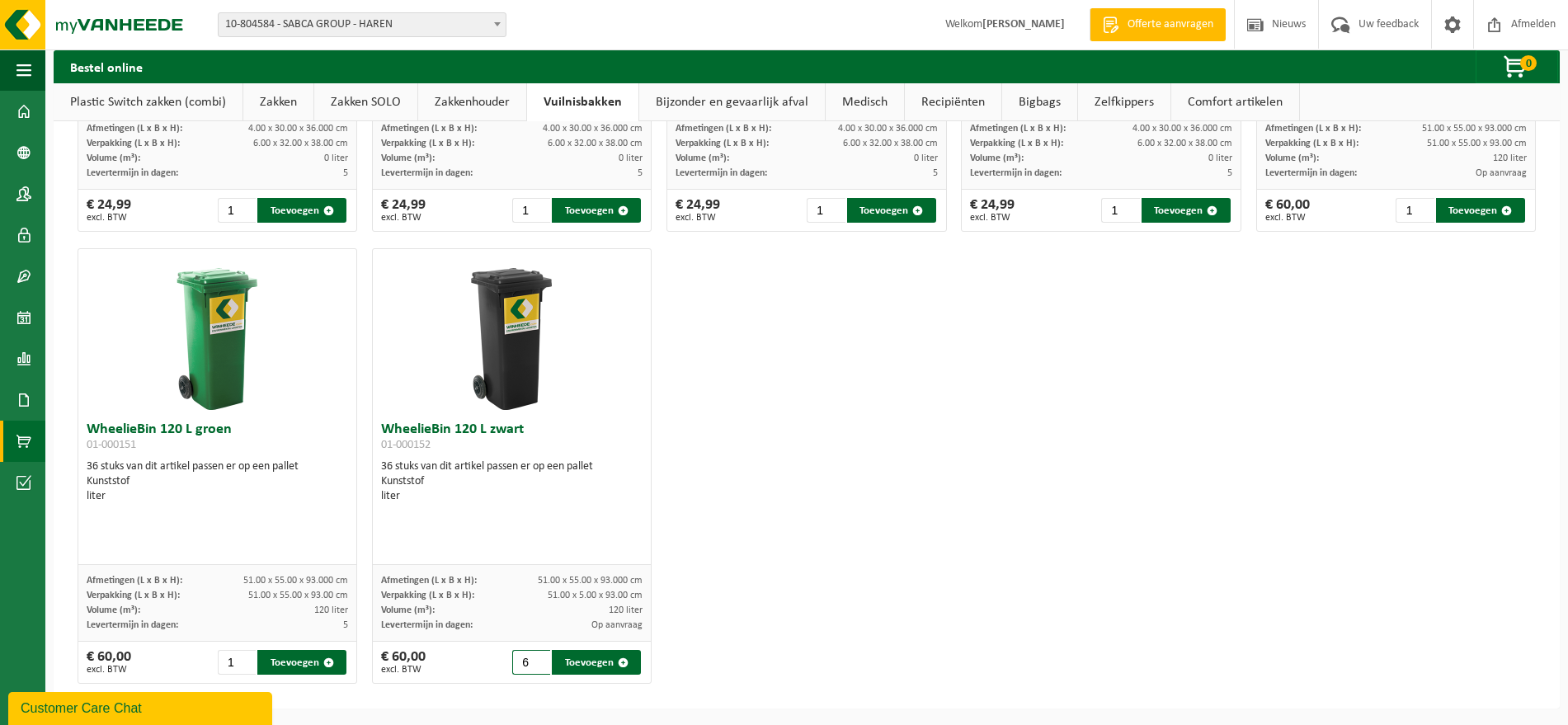 click on "6" at bounding box center (531, 662) 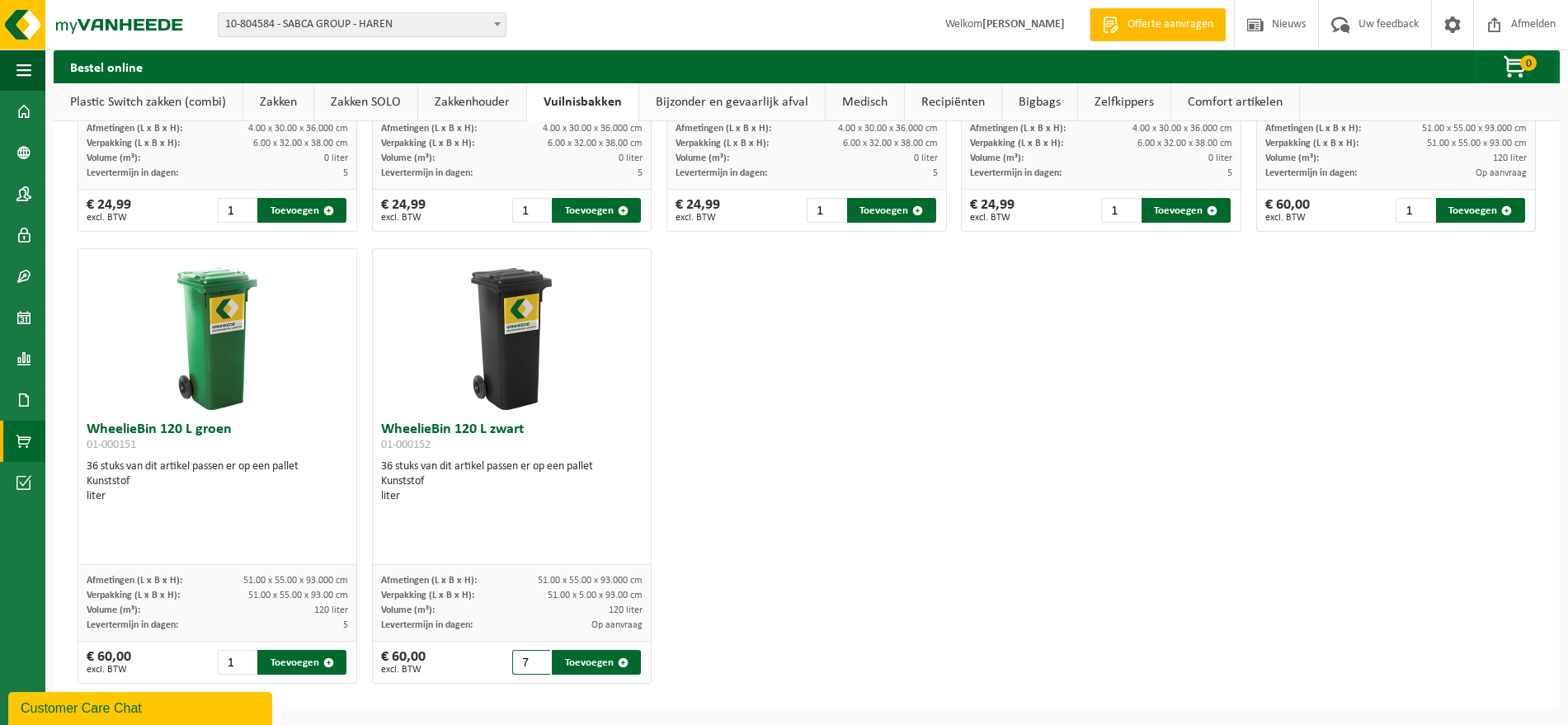 click on "7" at bounding box center (531, 662) 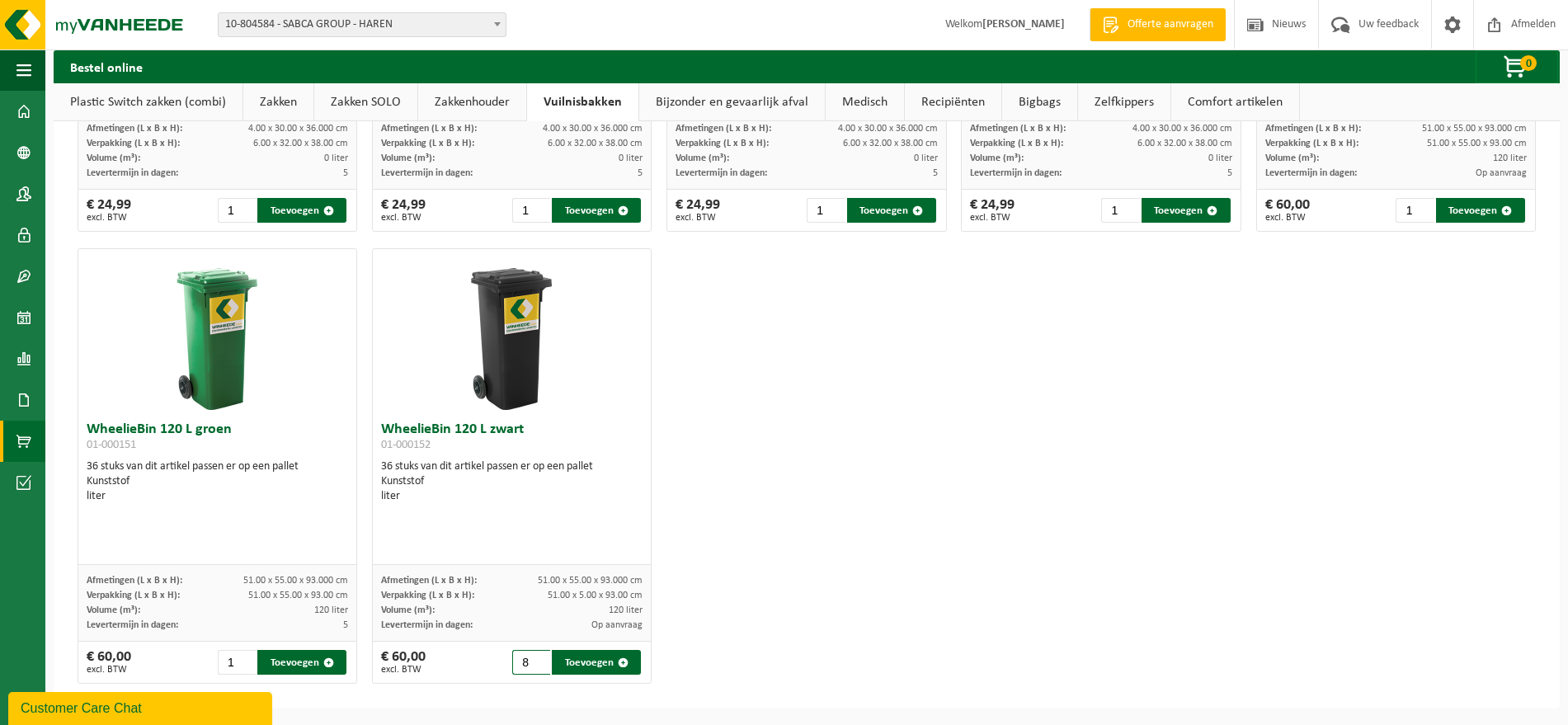 click on "8" at bounding box center [531, 662] 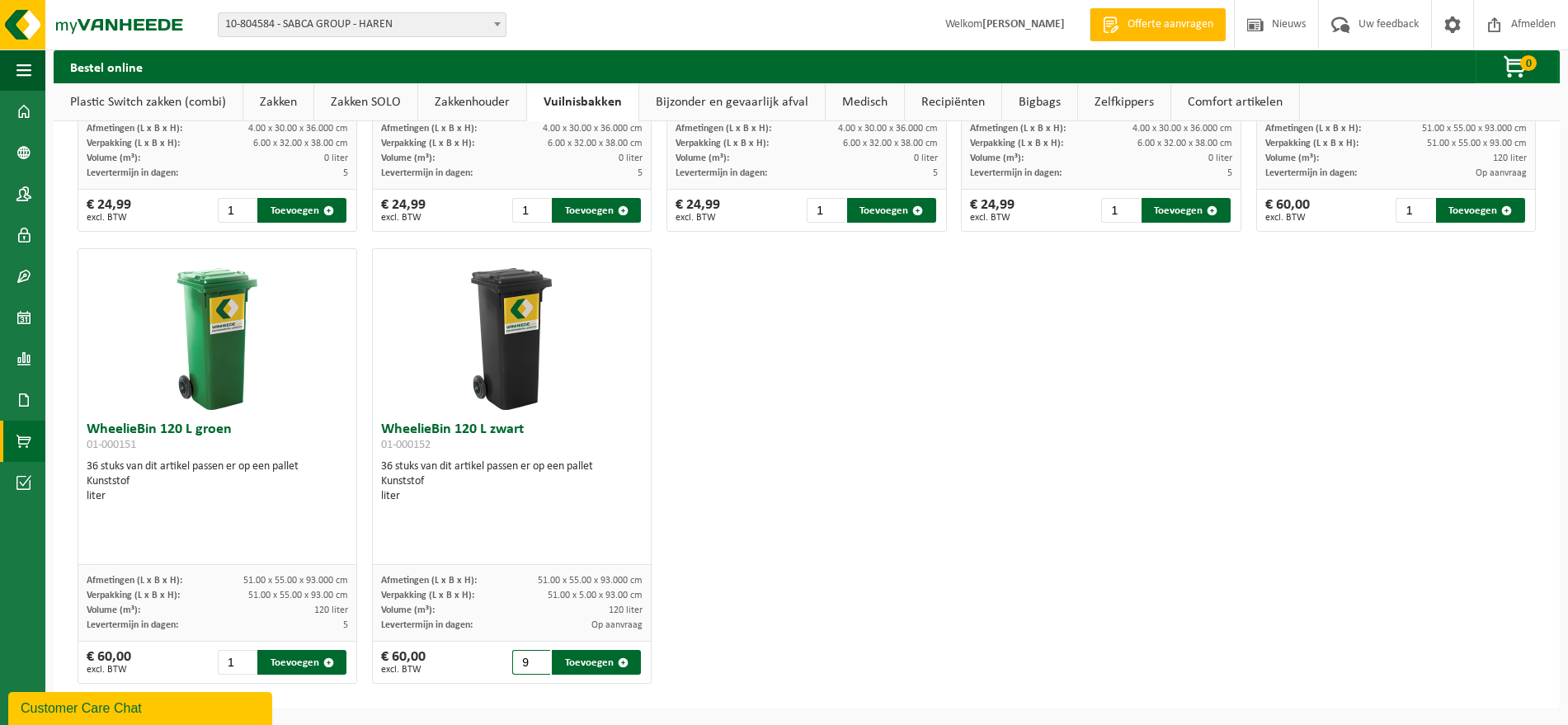 click on "9" at bounding box center [531, 662] 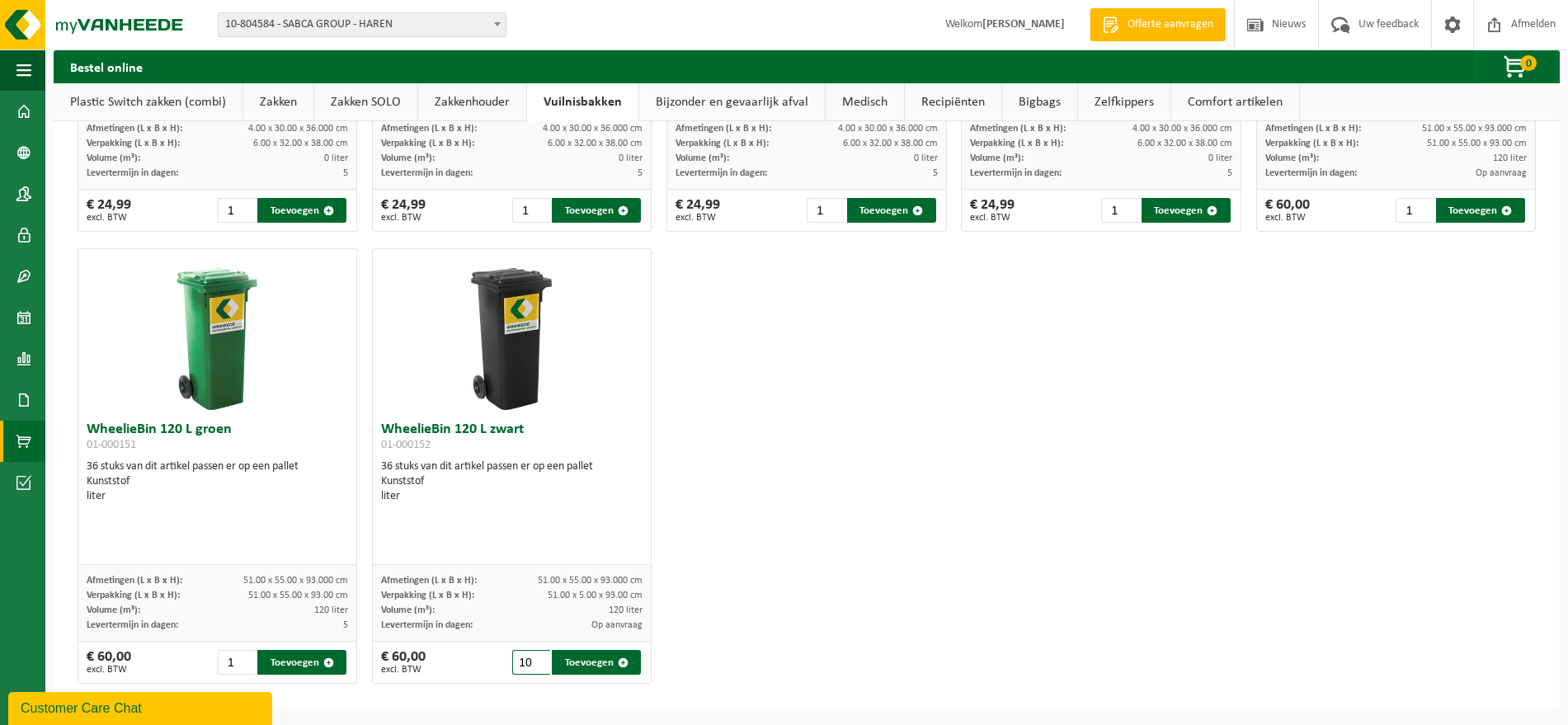 click on "10" at bounding box center [531, 662] 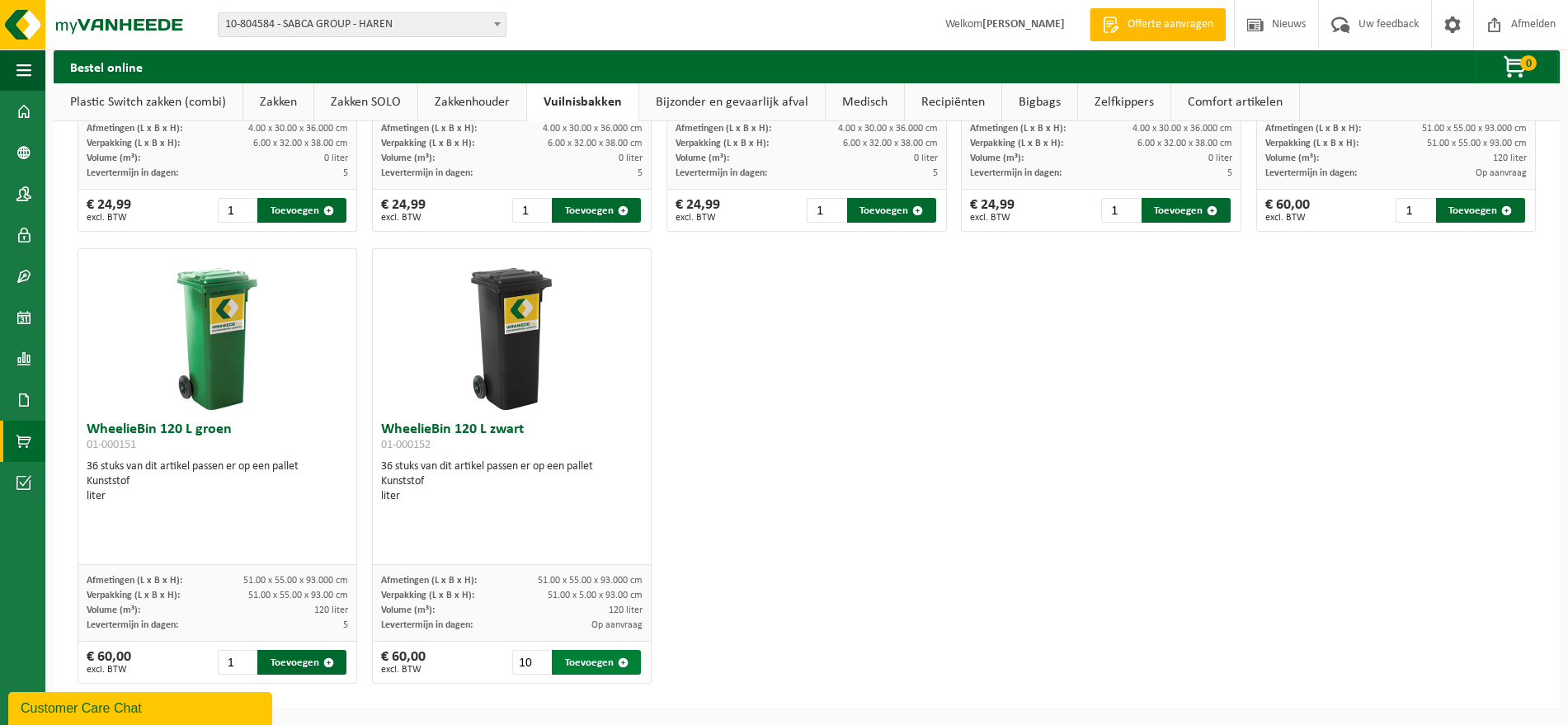 click on "Toevoegen" at bounding box center (596, 662) 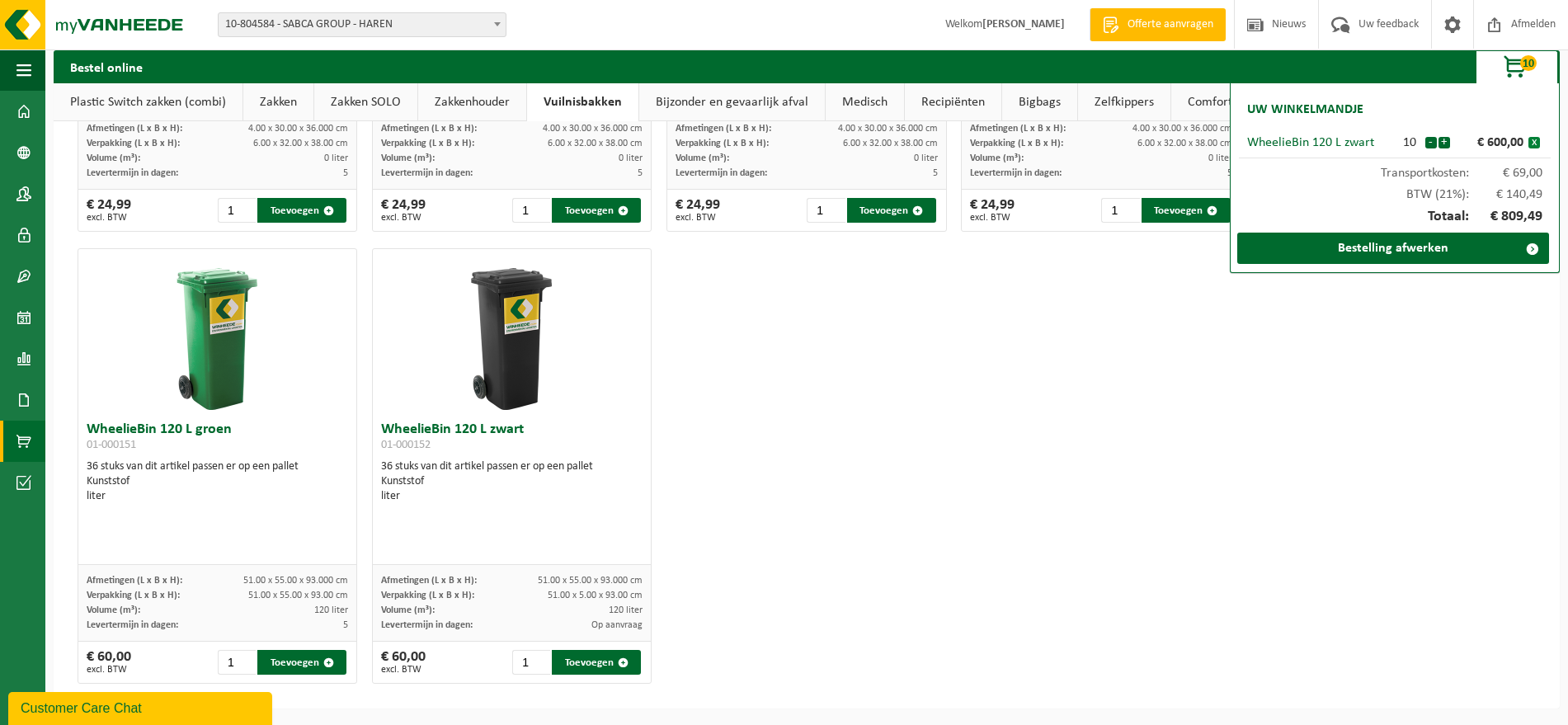 click on "x" at bounding box center [1534, 143] 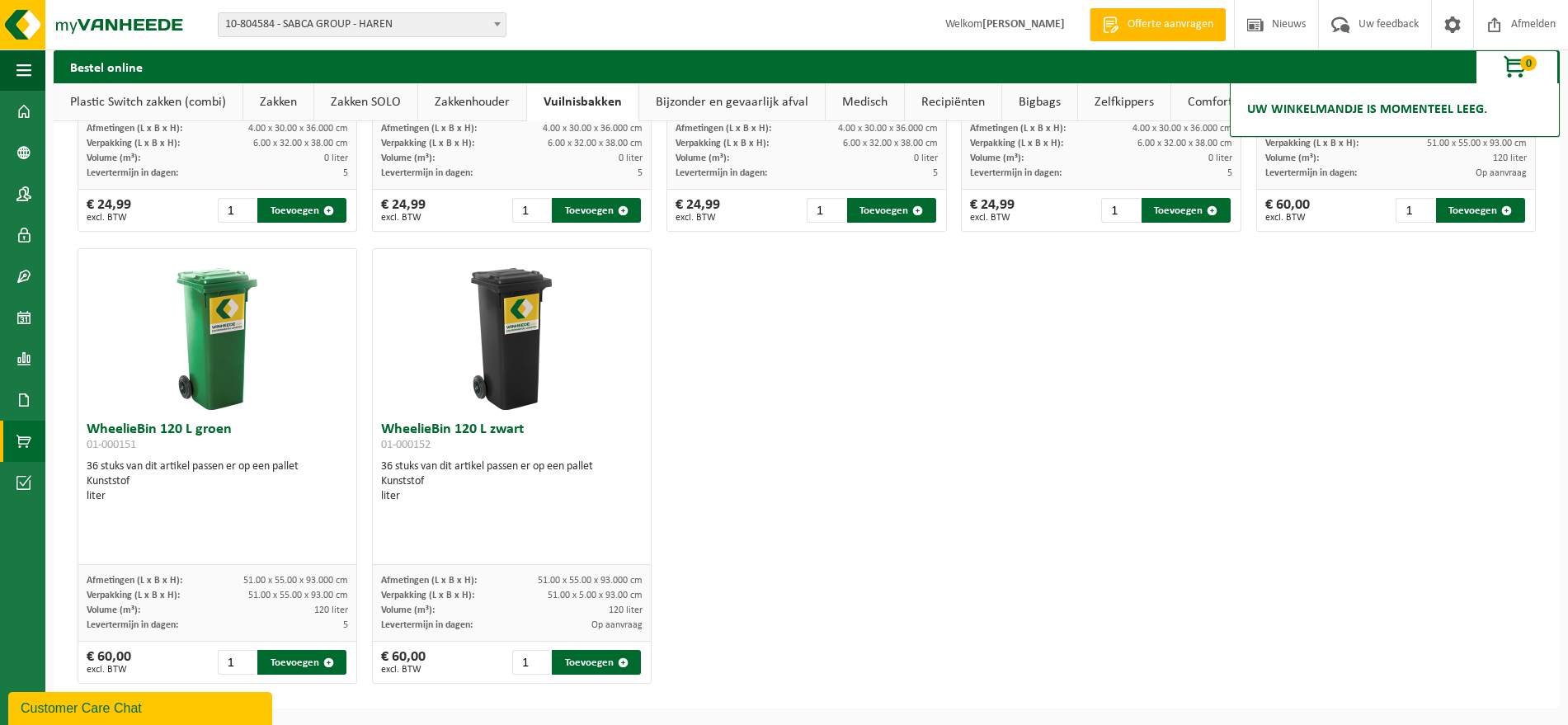 click on "All-In SlimBin Recycling Station voor  PMD 01-001042      10 stuks van dit artikel passen er op een pallet     Kunststof     Complete set voor PMD: body + deksel + signalisatiepaneel + stickers                Afmetingen (L x B x H):   55.00 x 31.00 x 87.000 cm       Verpakking (L x B x H):   57.00 x 33.00 x 90.00 cm       Volume (m³):   87 liter       Levertermijn in dagen:   5            € 175,00  excl. BTW           1    Toevoegen                      All-In SlimBin Recycling Station voor papier & karton 01-001043      10 stuks van dit artikel passen er op een pallet     Kunststof     Complete set voor papier & karton: body + deksel + signalisatiepaneel + stickers                Afmetingen (L x B x H):   55.00 x 31.00 x 87.000 cm       Verpakking (L x B x H):   57.00 x 33.00 x 90.00 cm       Volume (m³):   87 liter       Levertermijn in dagen:   5            € 175,00  excl. BTW           1    Toevoegen                      All-In SlimBin Recycling Station voor restafval 01-001041" at bounding box center [807, -664] 